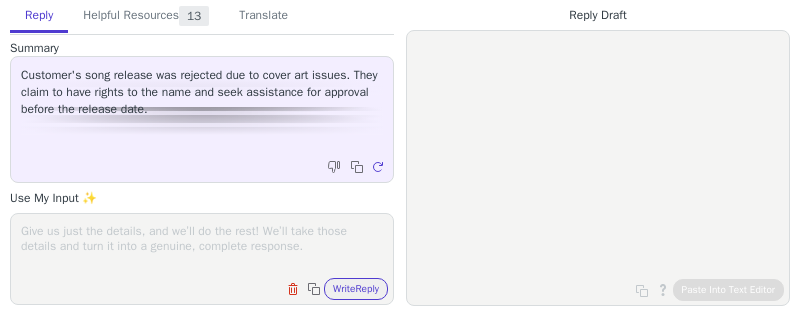 scroll, scrollTop: 0, scrollLeft: 0, axis: both 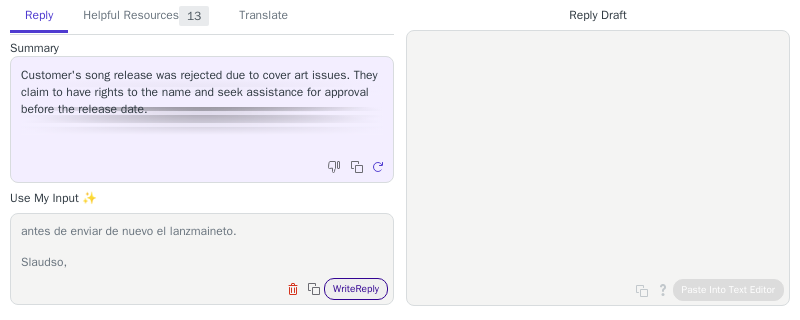 type on "Hola,
Este lanzamiento usa elementos de una marca registrada o trata de imitar una marca refistrada lo cual va en contra de nuestras políticas. Por favor elimine las referencias de [BRAND] y [BRAND] antes de enviar de nuevo el lanzmaineto.
Slaudso," 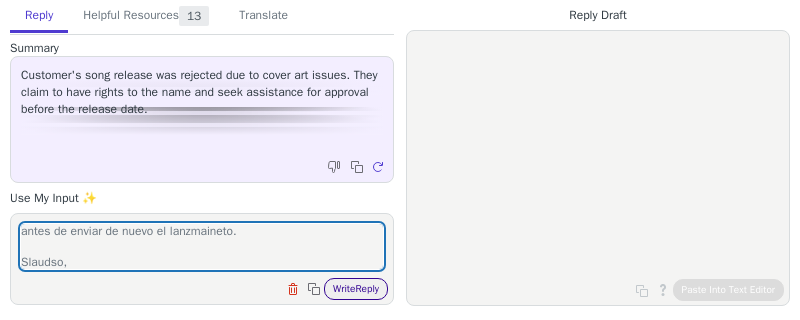 click on "Write  Reply" at bounding box center [356, 289] 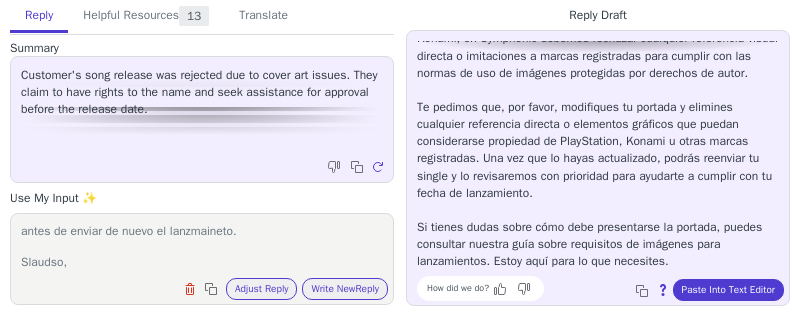 scroll, scrollTop: 199, scrollLeft: 0, axis: vertical 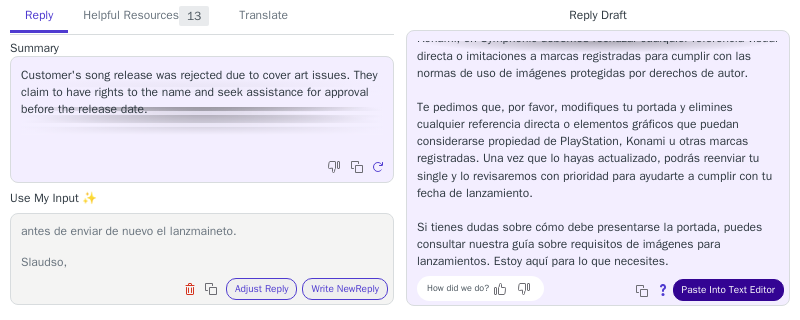 click on "Paste Into Text Editor" at bounding box center [728, 290] 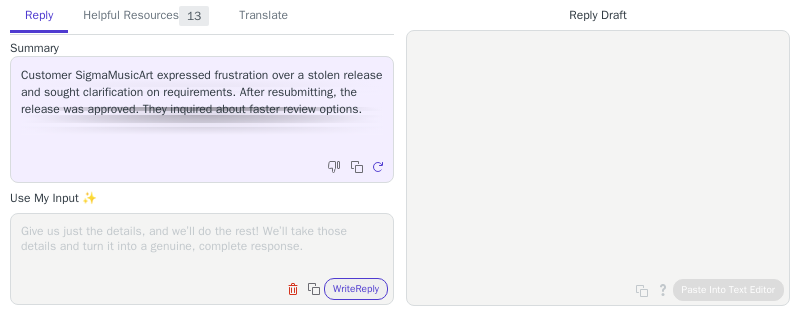 scroll, scrollTop: 0, scrollLeft: 0, axis: both 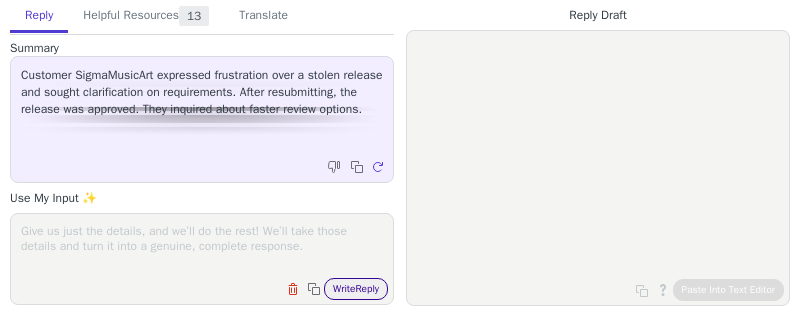 click on "Write  Reply" at bounding box center (356, 289) 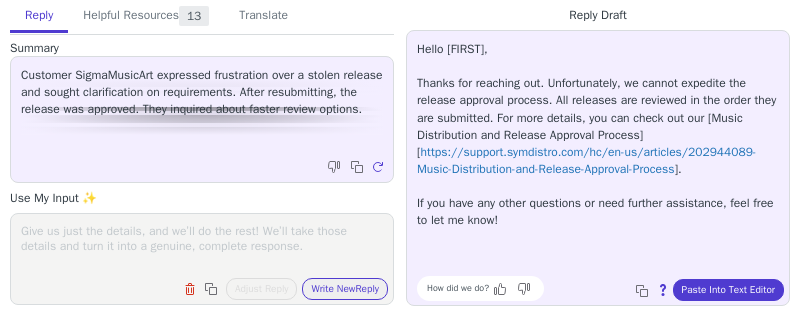 click on "Hello Mikhail, Thanks for reaching out. Unfortunately, we cannot expedite the release approval process. All releases are reviewed in the order they are submitted. For more details, you can check out our [Music Distribution and Release Approval Process][ https://support.symdistro.com/hc/en-us/articles/202944089-Music-Distribution-and-Release-Approval-Process ]. If you have any other questions or need further assistance, feel free to let me know!" at bounding box center [598, 135] 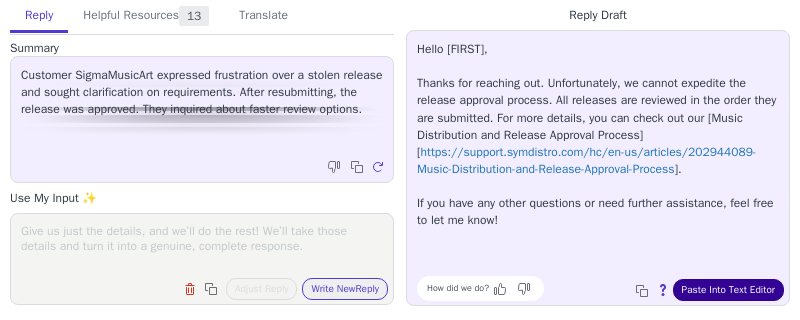 click on "Paste Into Text Editor" at bounding box center [728, 290] 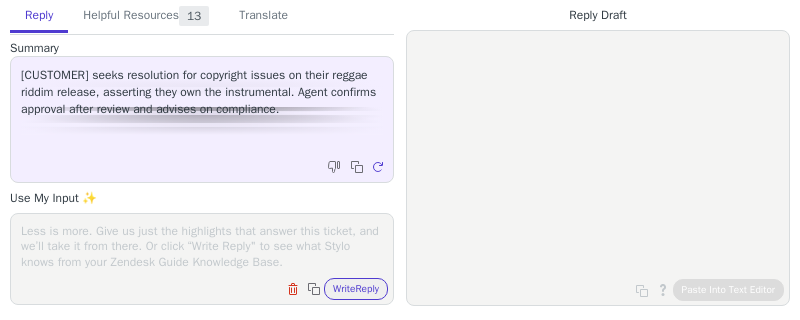 scroll, scrollTop: 0, scrollLeft: 0, axis: both 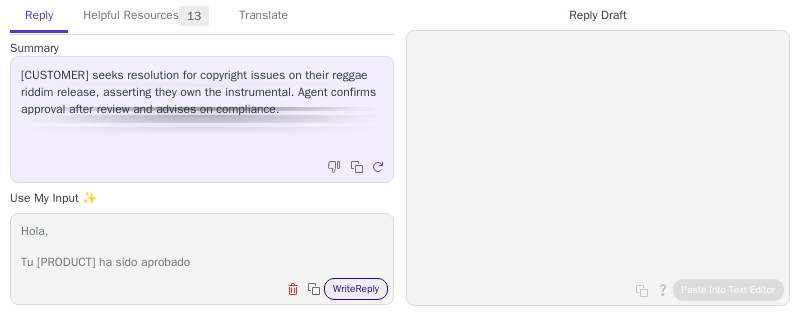 type on "Hola,
Tu [PRODUCT] ha sido aprobado" 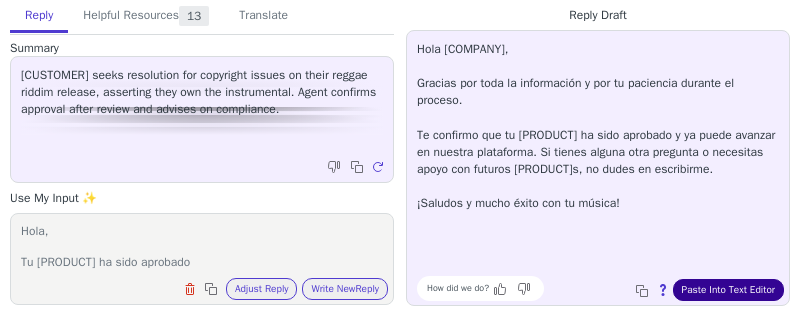 click on "Paste Into Text Editor" at bounding box center (728, 290) 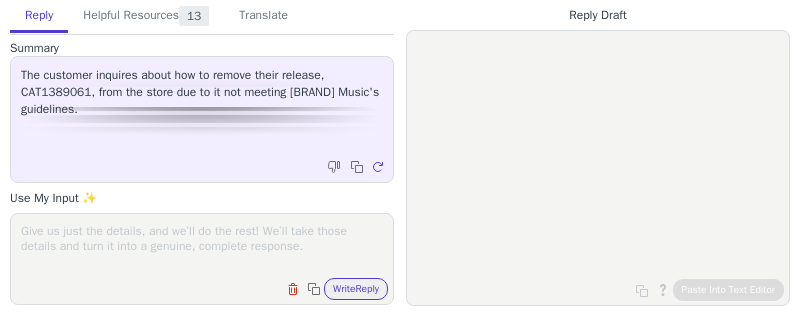 scroll, scrollTop: 0, scrollLeft: 0, axis: both 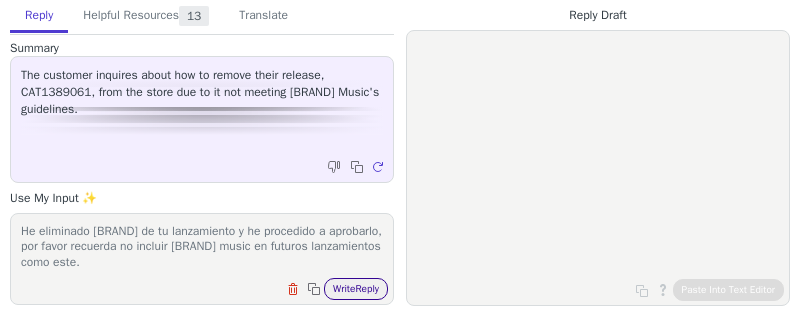 type on "Hola,
He eliminado [BRAND] de tu lanzamiento y he procedido a aprobarlo, por favor recuerda no incluir [BRAND] music en futuros lanzamientos como este." 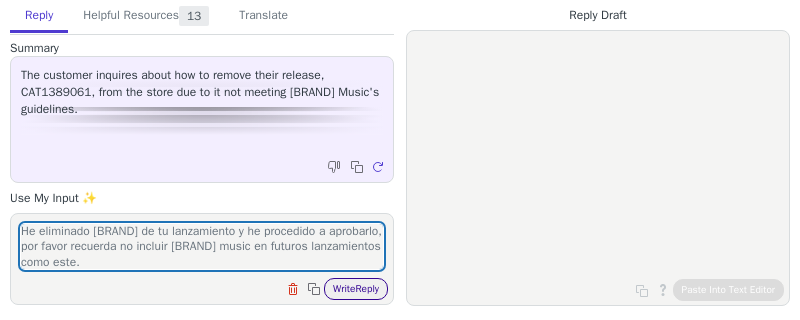 click on "Write  Reply" at bounding box center (356, 289) 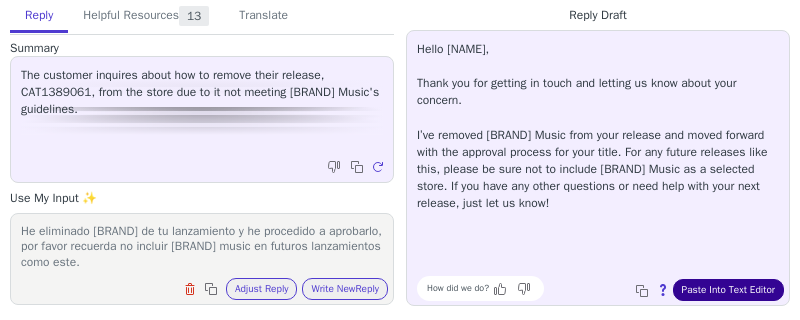 click on "Paste Into Text Editor" at bounding box center [728, 290] 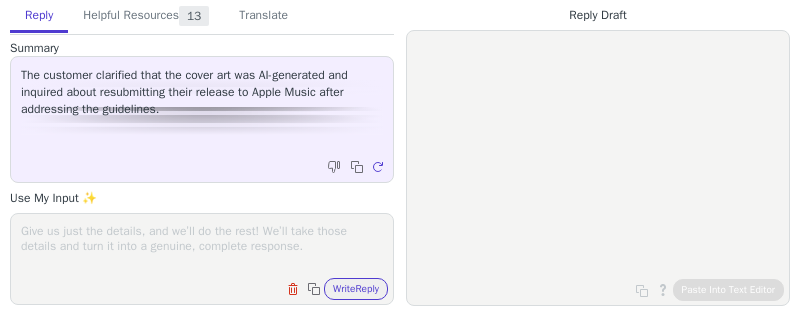 scroll, scrollTop: 0, scrollLeft: 0, axis: both 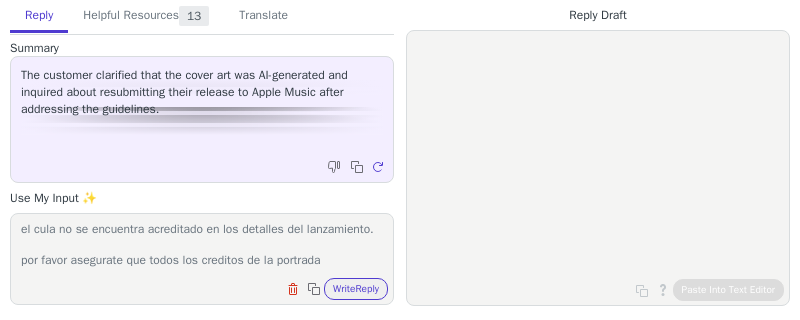 click on "hola,
el problema con tun portada es que los creditos no coinciden con el lanzamiento.
La portada parece acreditar un artista adicional llamado "[ARTIST]" el cula no se encuentra acreditado en los detalles del lanzamiento.
por favor asegurate que todos los creditos de la portrada" at bounding box center [202, 246] 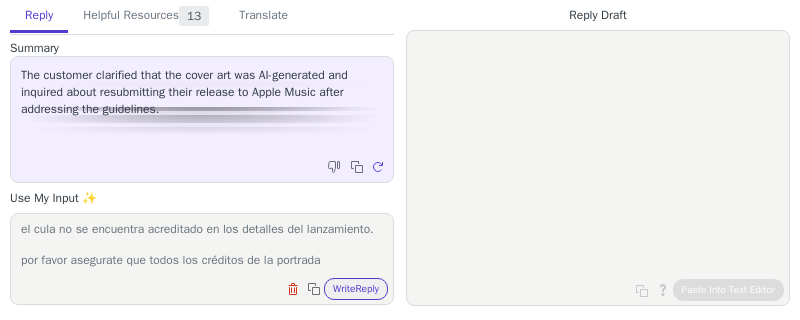 click on "hola,
el problema con tun portada es que los creditos no coinciden con el lanzamiento.
La portada parece acreditar un artista adicional llamado "[ARTIST]" el cula no se encuentra acreditado en los detalles del lanzamiento.
por favor asegurate que todos los créditos de la portrada" at bounding box center (202, 246) 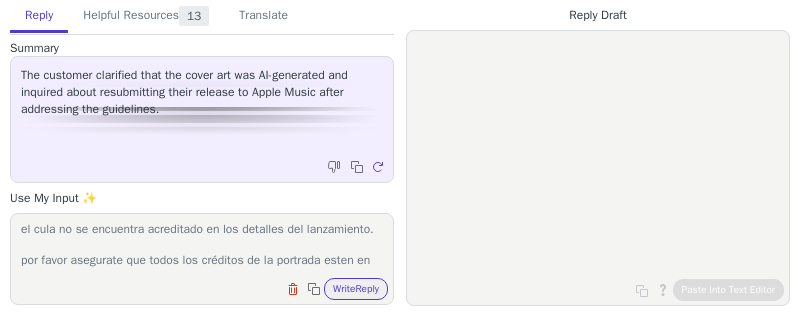 scroll, scrollTop: 124, scrollLeft: 0, axis: vertical 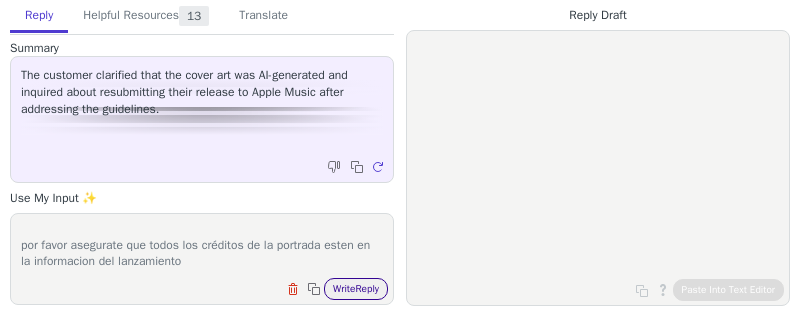 type on "hola,
el problema con tun portada es que los creditos no coinciden con el lanzamiento.
La portada parece acreditar un artista adicional llamado "[ARTIST]" el cula no se encuentra acreditado en los detalles del lanzamiento.
por favor asegurate que todos los créditos de la portrada esten en la informacion del lanzamiento" 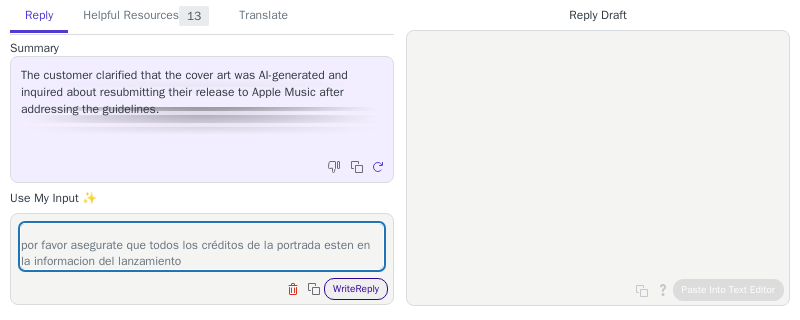 click on "Write  Reply" at bounding box center [356, 289] 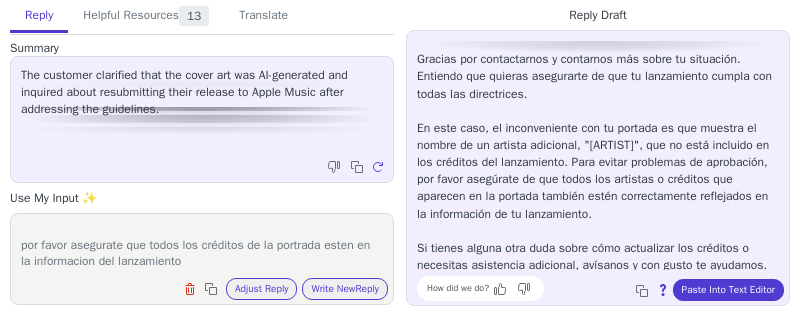 scroll, scrollTop: 45, scrollLeft: 0, axis: vertical 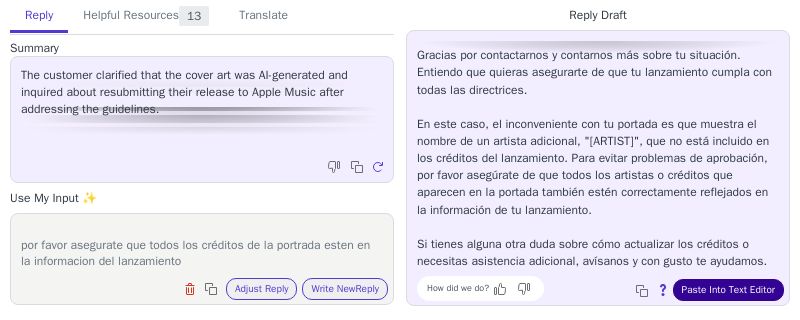click on "Paste Into Text Editor" at bounding box center [728, 290] 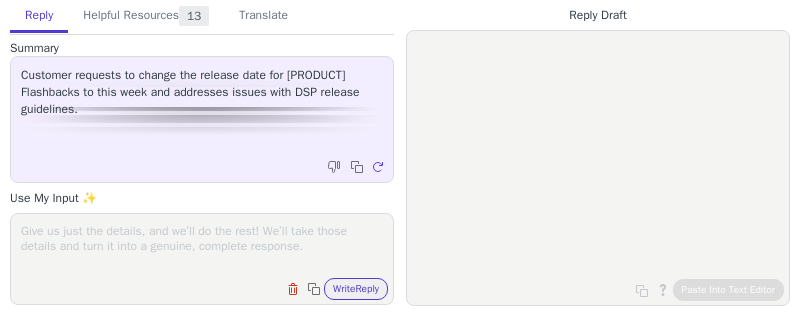 scroll, scrollTop: 0, scrollLeft: 0, axis: both 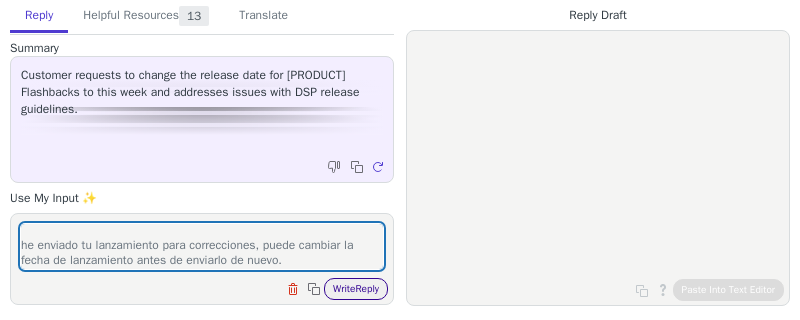 click on "Write  Reply" at bounding box center [356, 289] 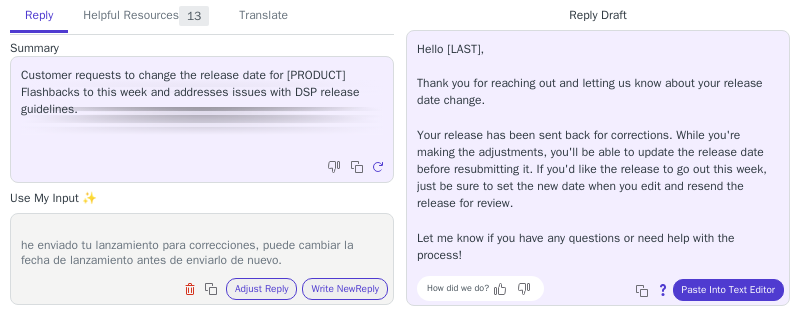 scroll, scrollTop: 31, scrollLeft: 0, axis: vertical 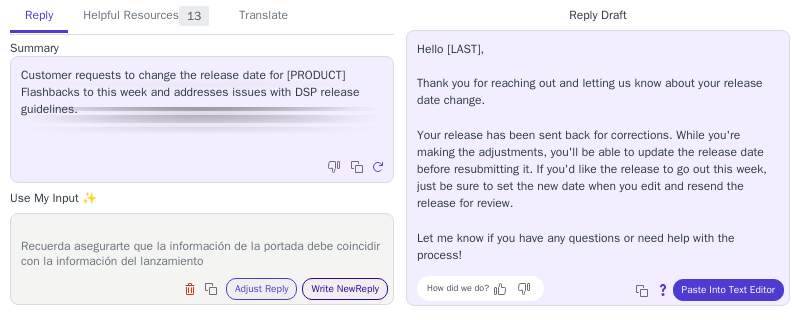 type on "Hola,
he enviado tu lanzamiento para correcciones, puede cambiar la fecha de lanzamiento antes de enviarlo de nuevo.
Recuerda asegurarte que la información de la portada debe coincidir con la información del lanzamiento" 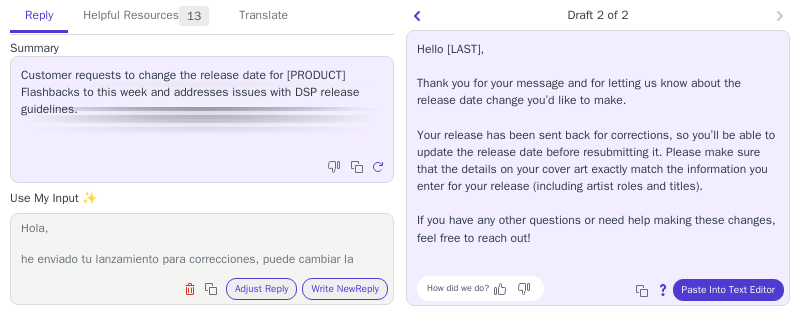scroll, scrollTop: 0, scrollLeft: 0, axis: both 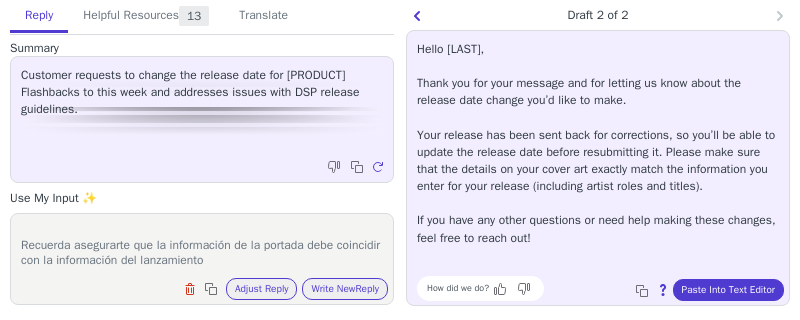 drag, startPoint x: 21, startPoint y: 233, endPoint x: 302, endPoint y: 241, distance: 281.11386 